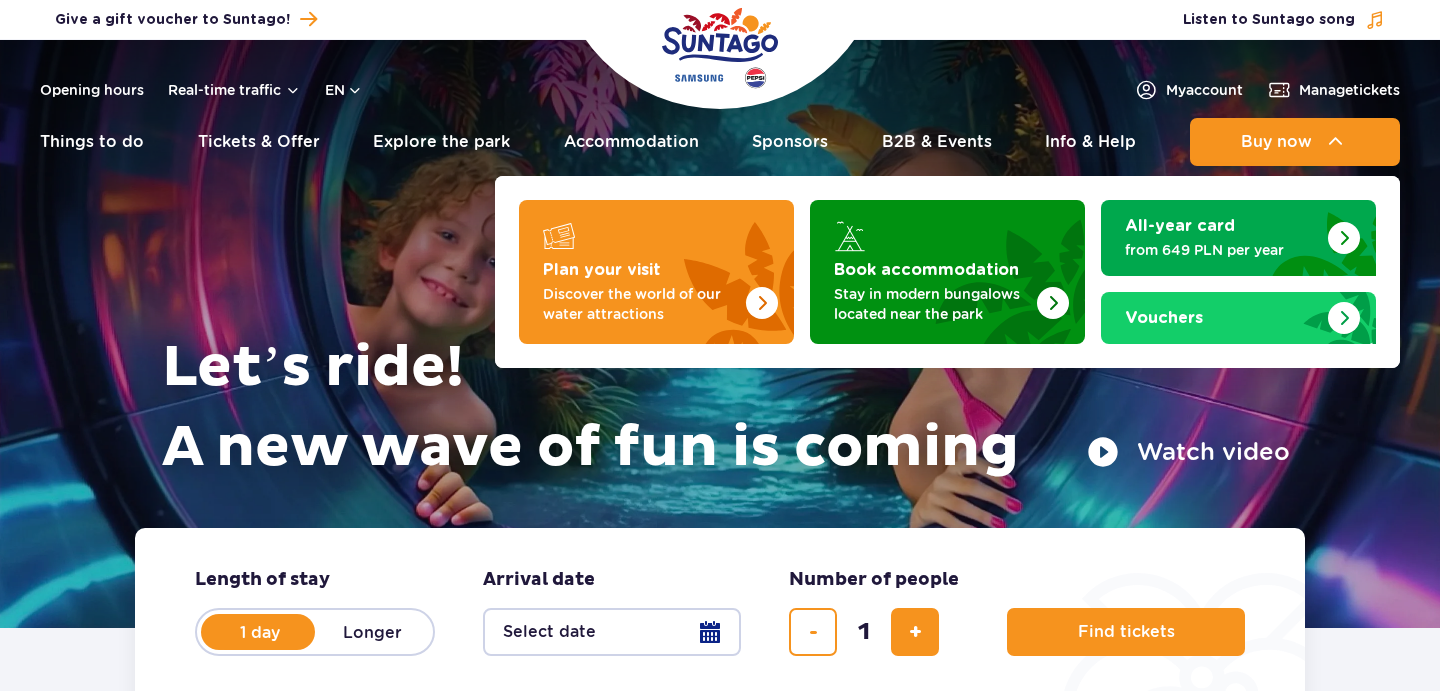 scroll, scrollTop: 0, scrollLeft: 0, axis: both 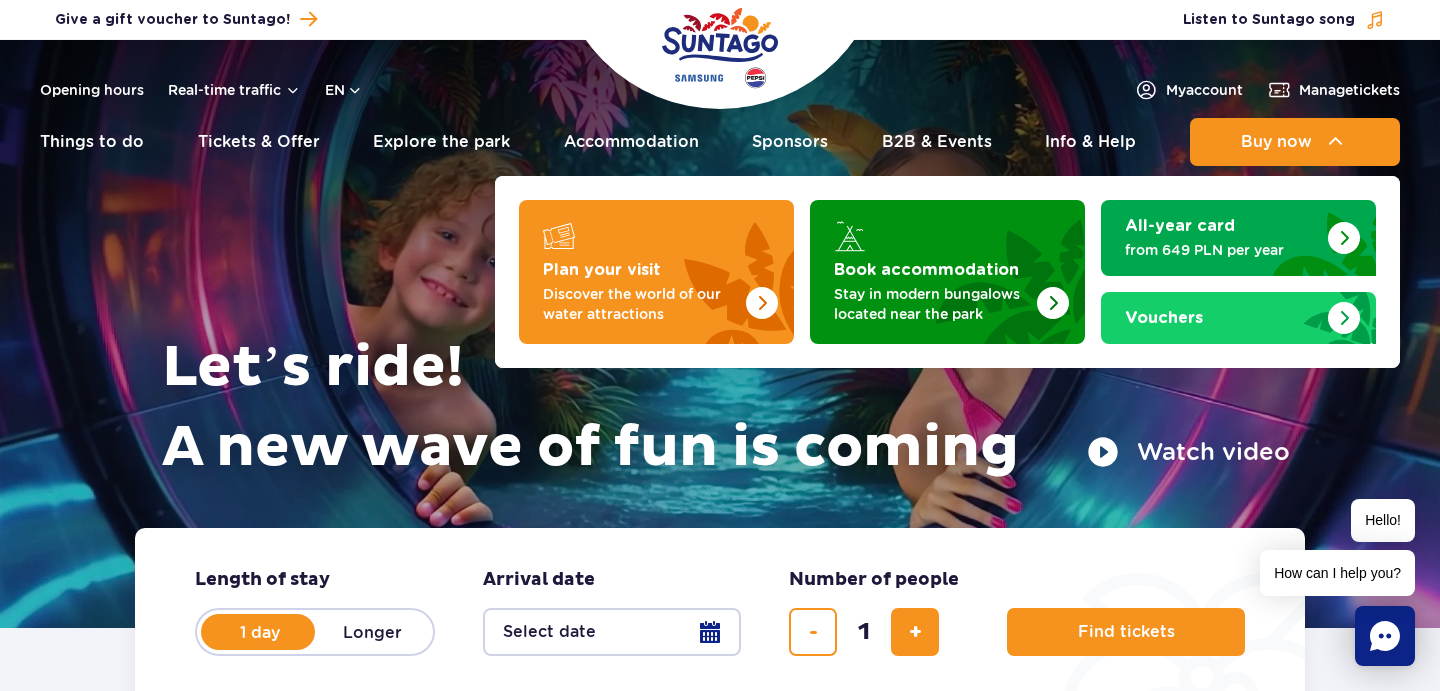 click on "Buy now" at bounding box center (1276, 142) 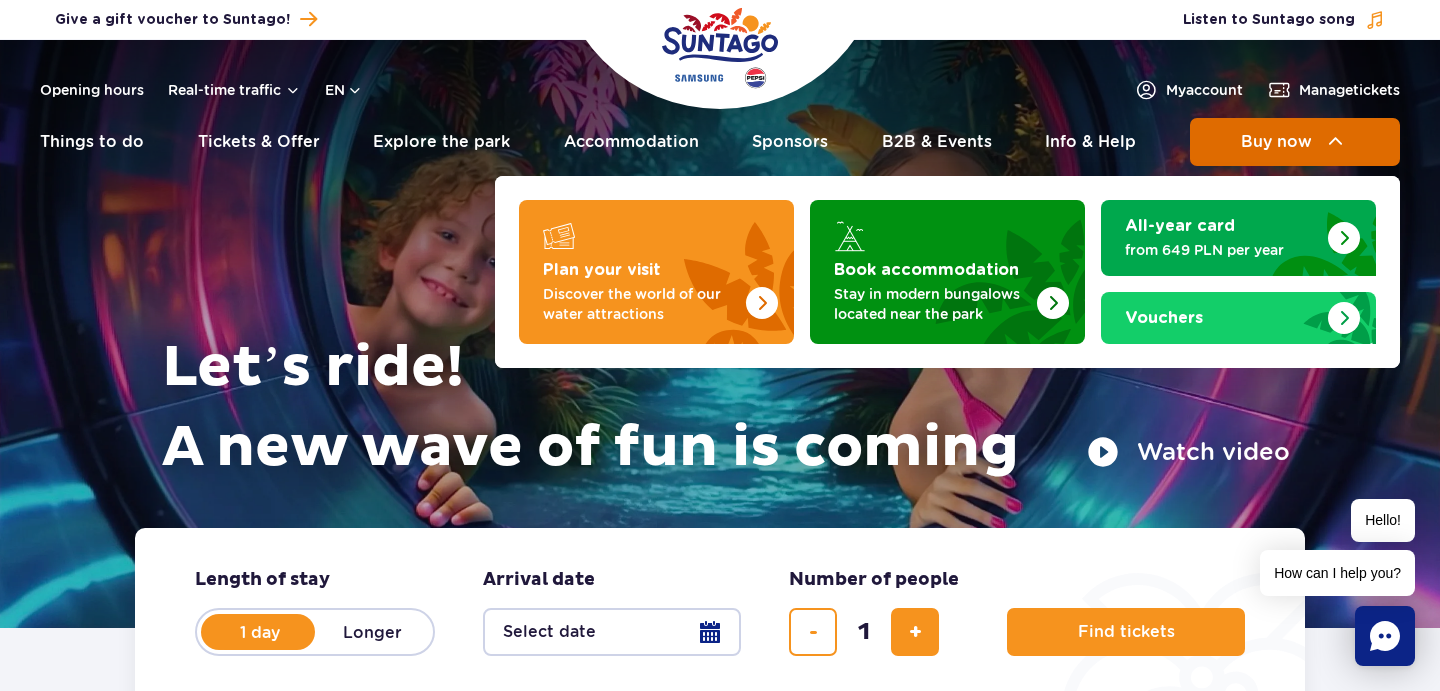 click on "Buy now" at bounding box center [1276, 142] 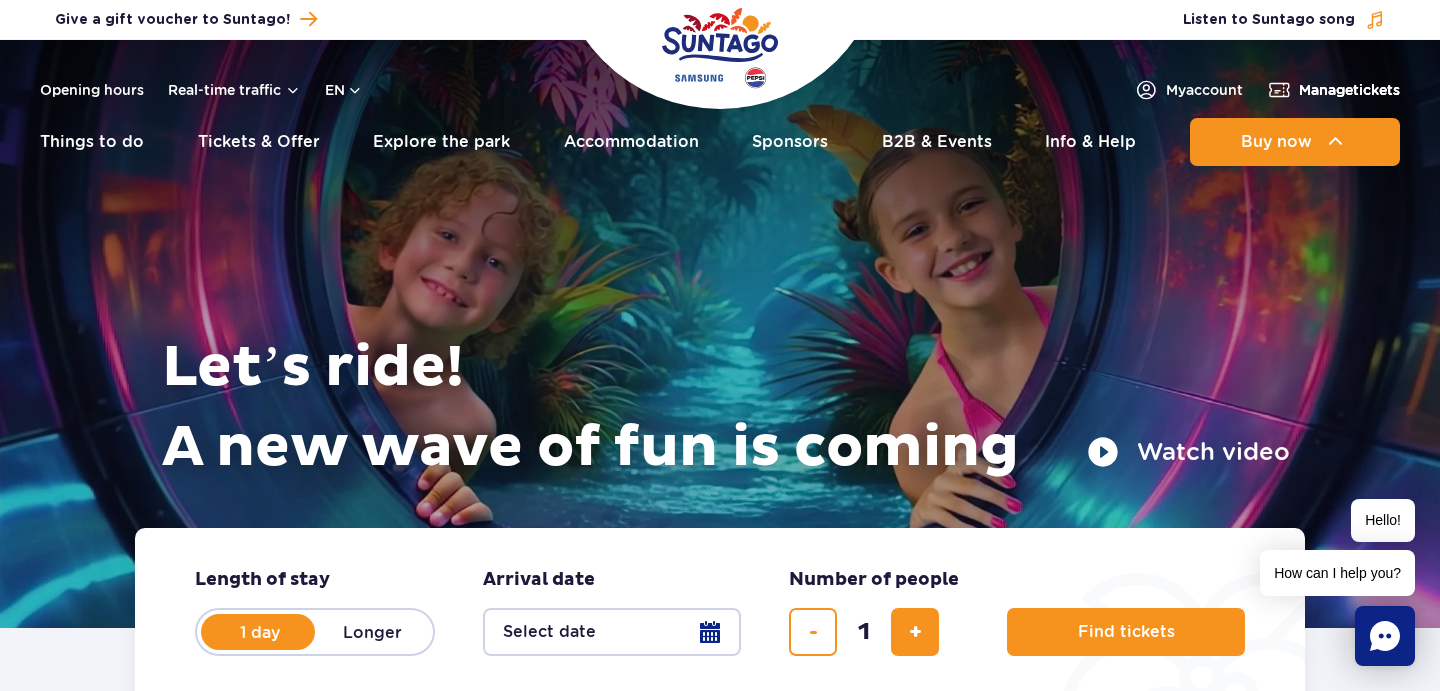 click on "Manage  tickets" at bounding box center [1349, 90] 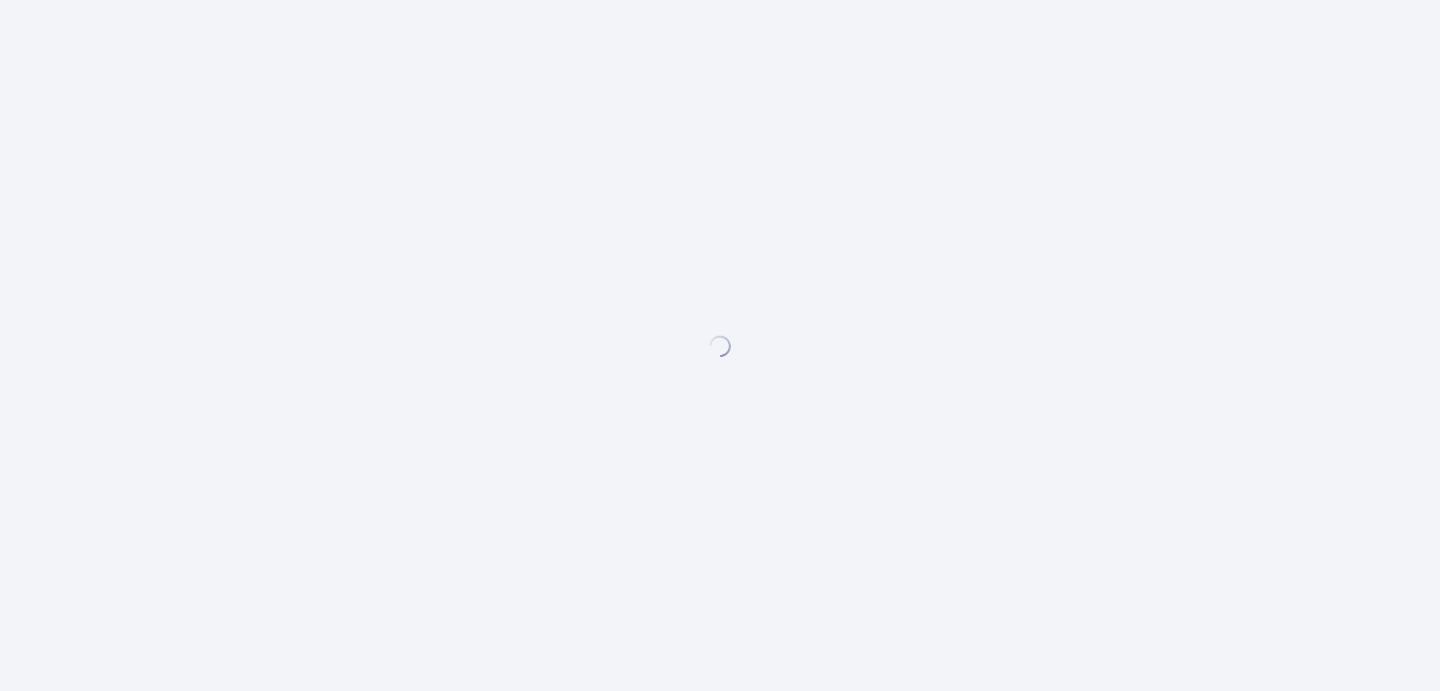 scroll, scrollTop: 0, scrollLeft: 0, axis: both 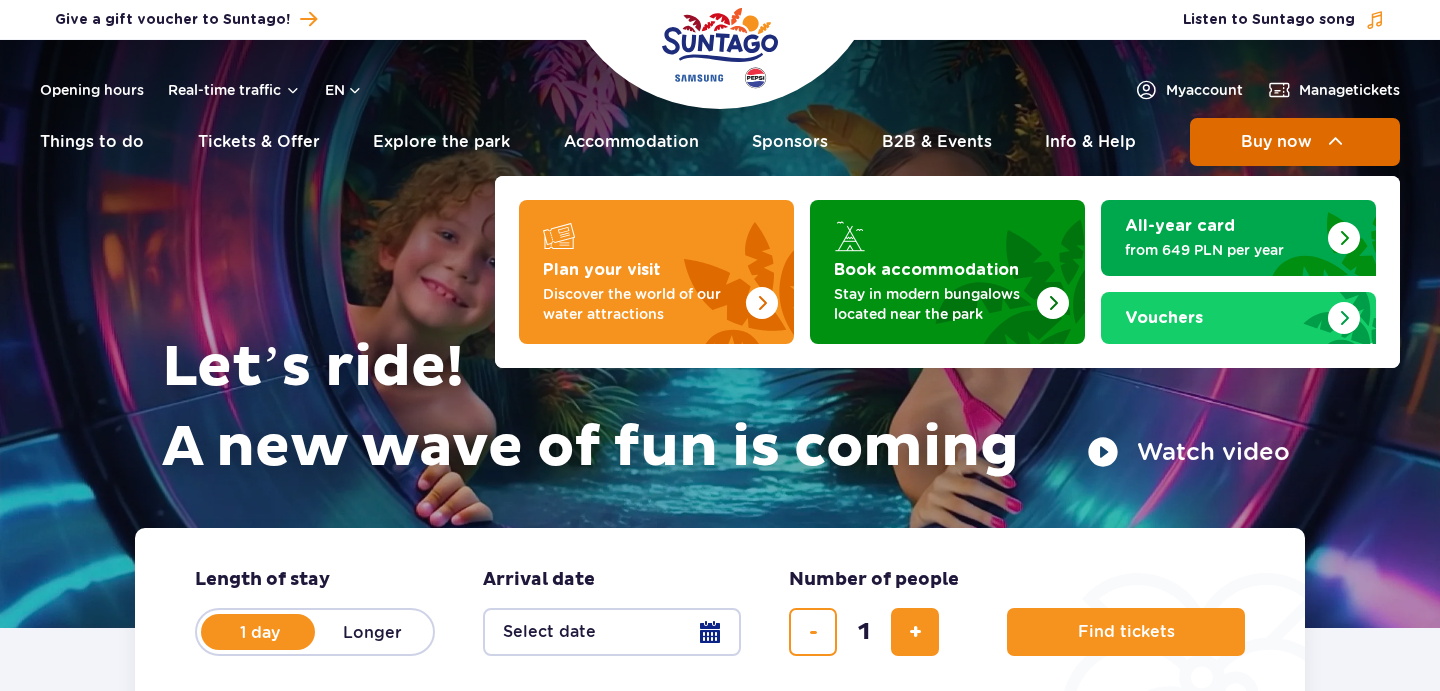 click on "Buy now" at bounding box center [1276, 142] 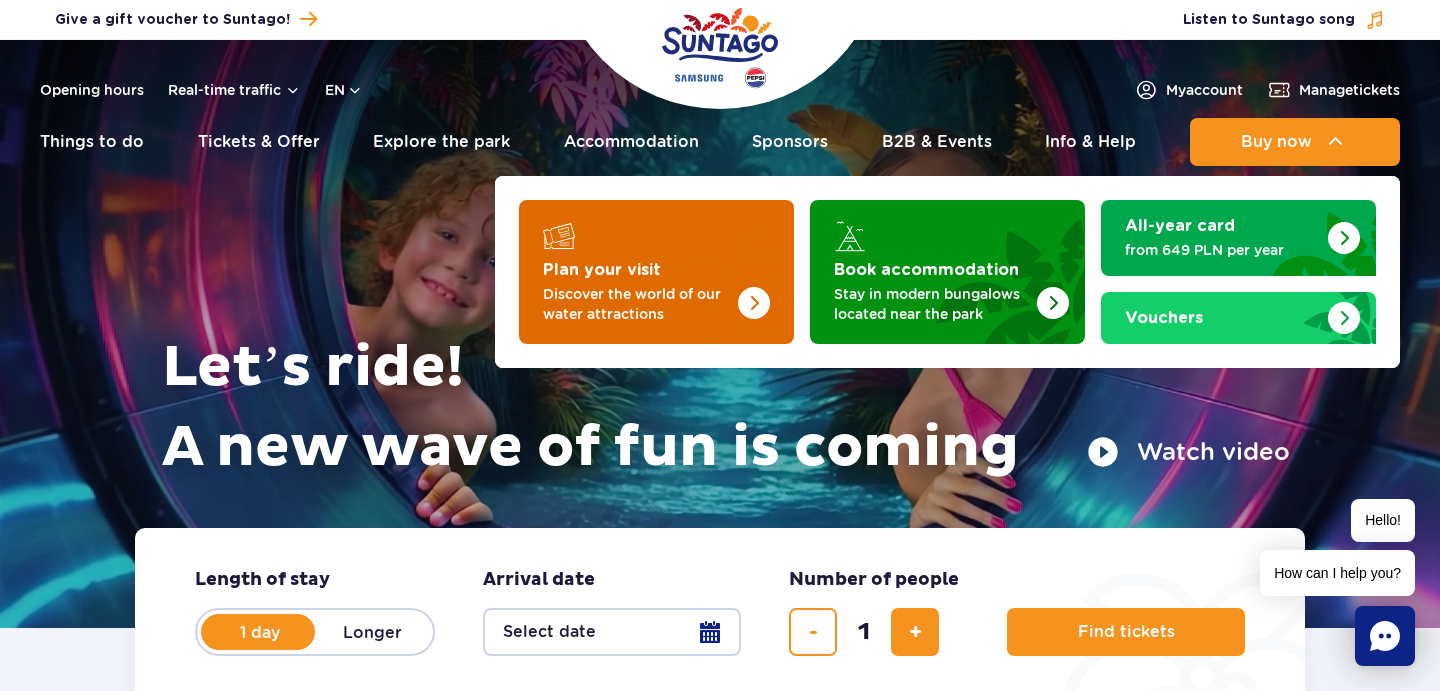 click at bounding box center (714, 266) 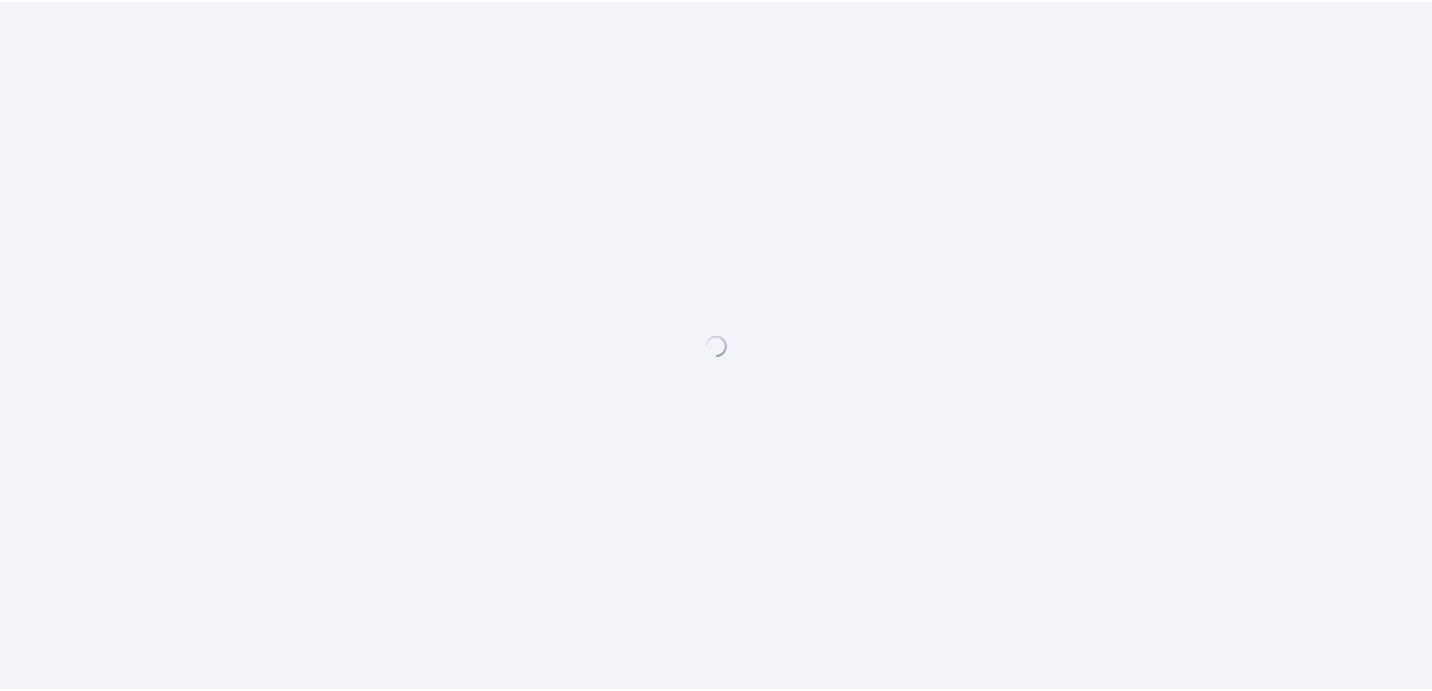 scroll, scrollTop: 0, scrollLeft: 0, axis: both 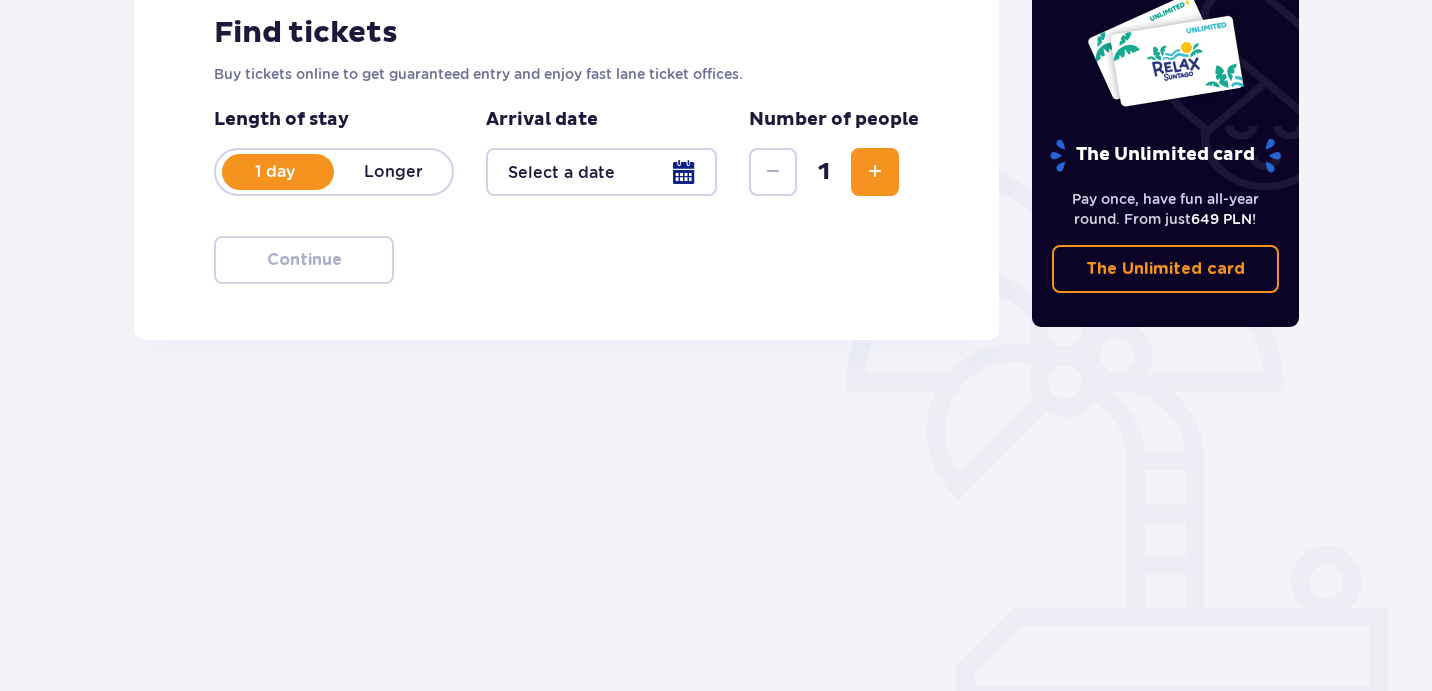 click at bounding box center [601, 172] 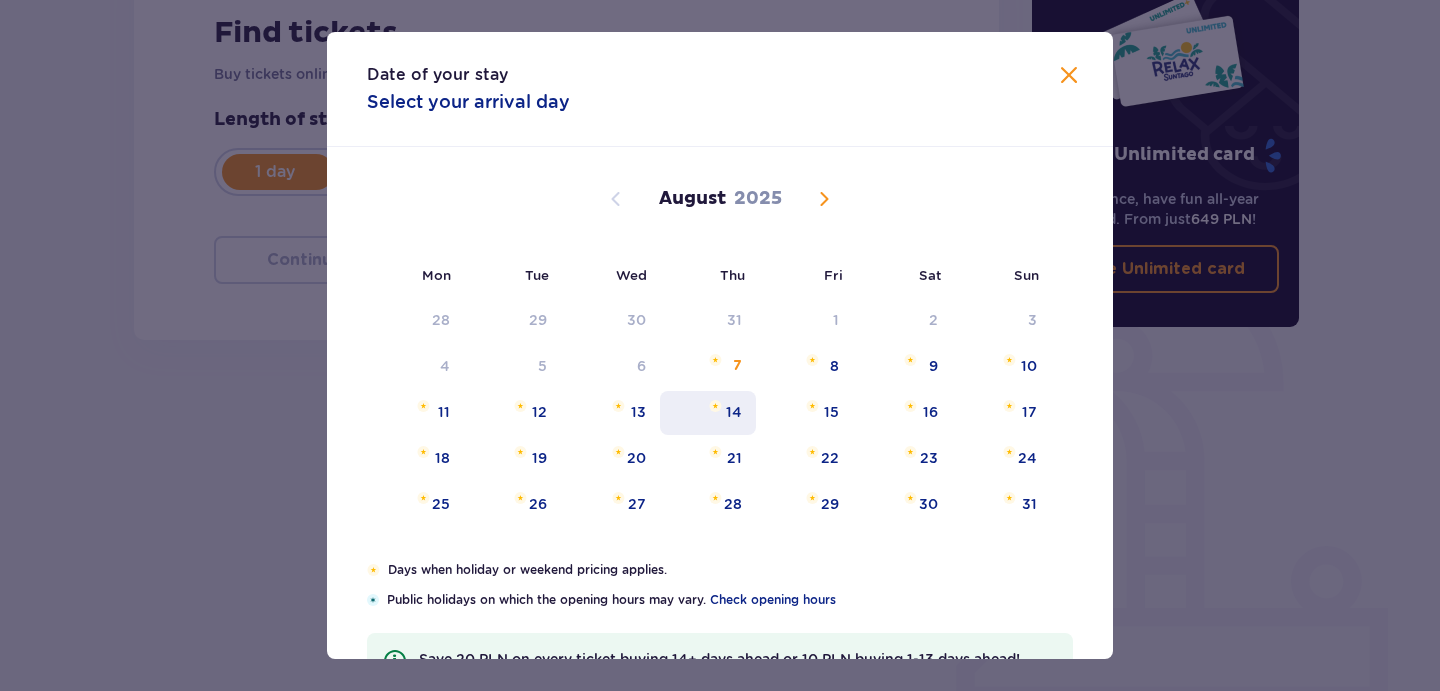 click on "14" at bounding box center [708, 413] 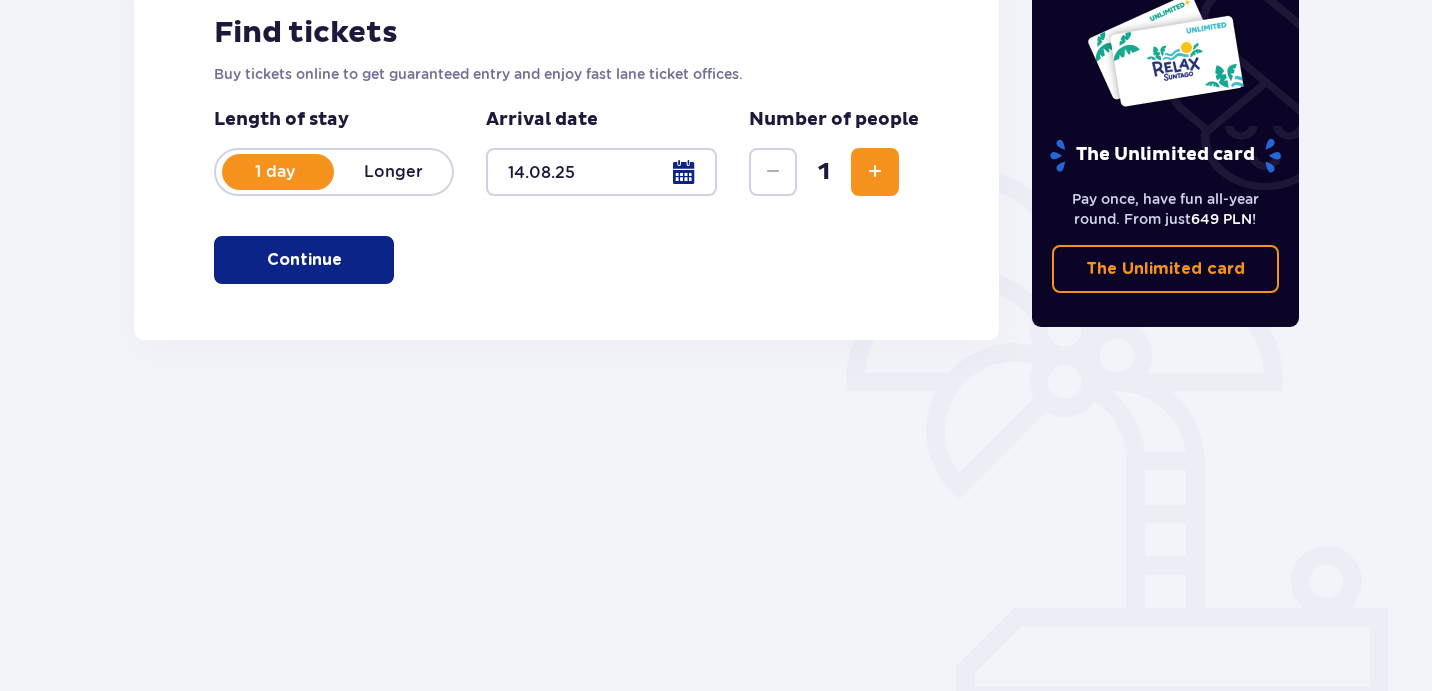 click at bounding box center (346, 260) 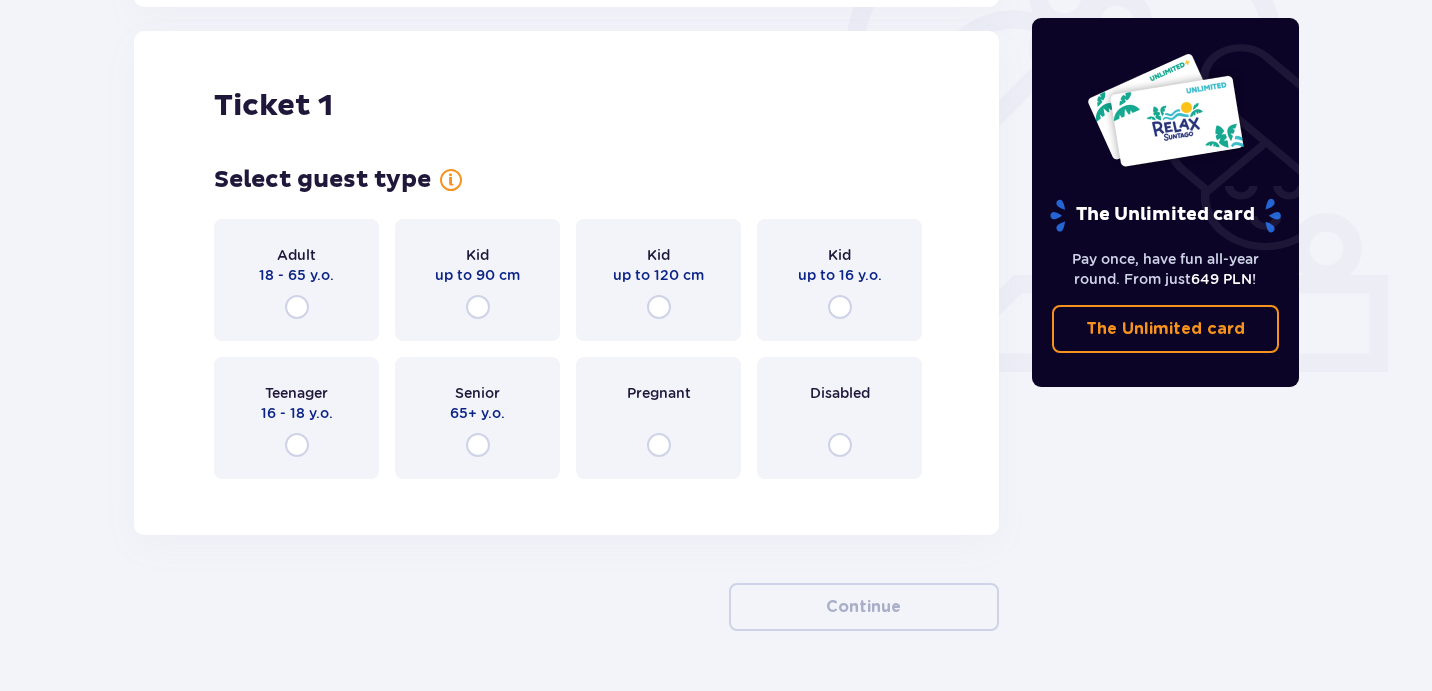 scroll, scrollTop: 668, scrollLeft: 0, axis: vertical 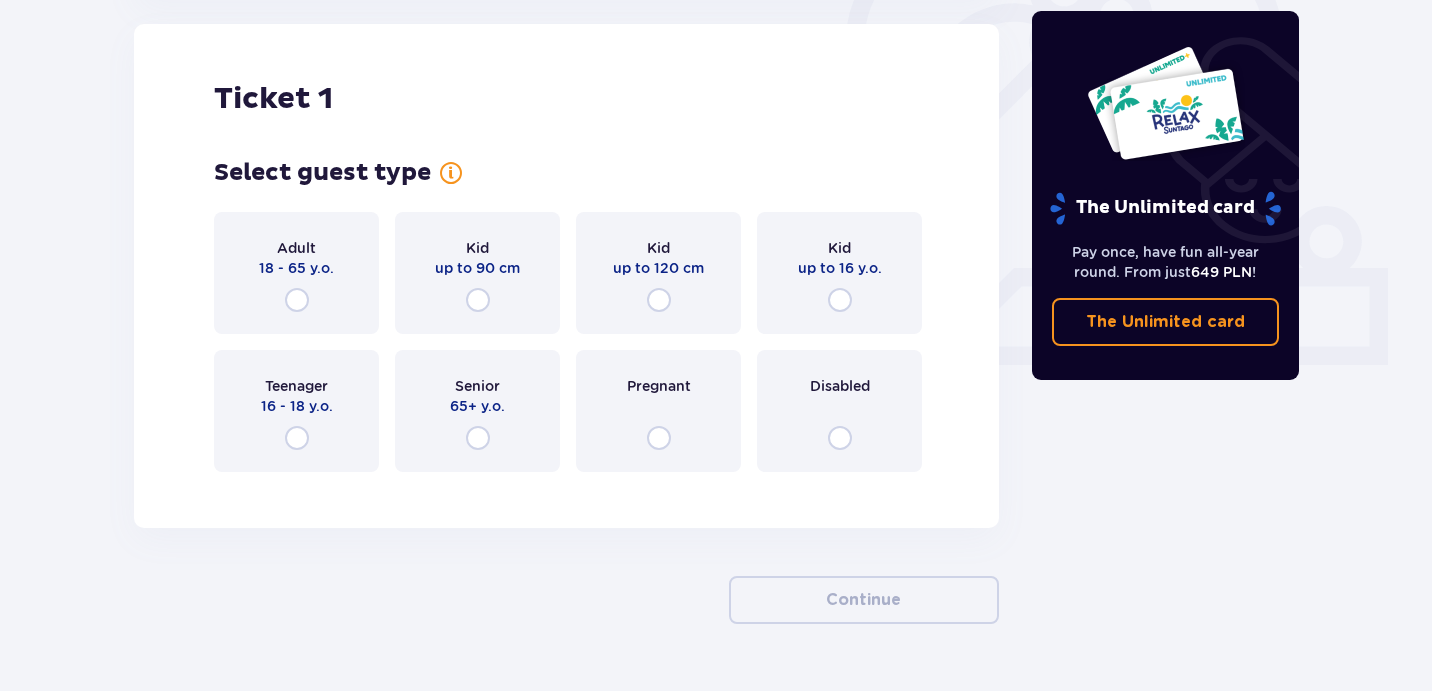 click on "Adult 18 - 65 y.o." at bounding box center [296, 273] 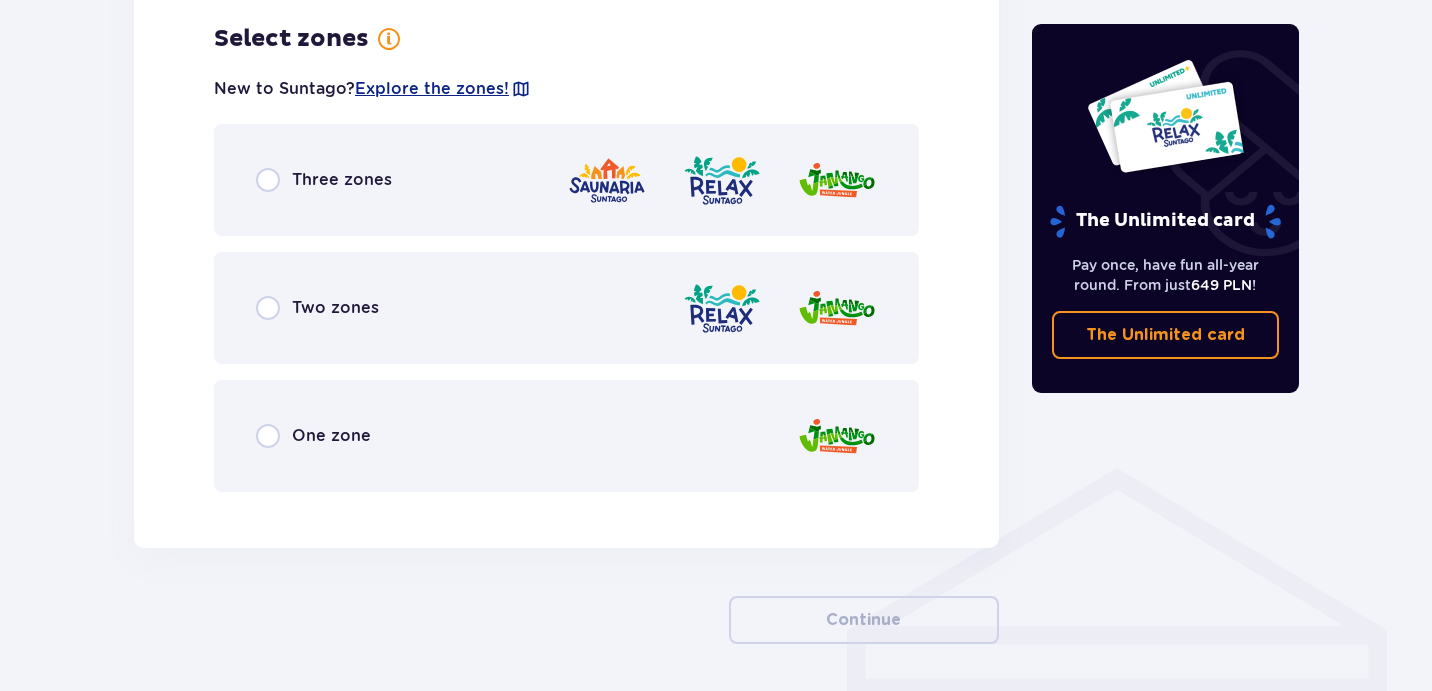 scroll, scrollTop: 1229, scrollLeft: 0, axis: vertical 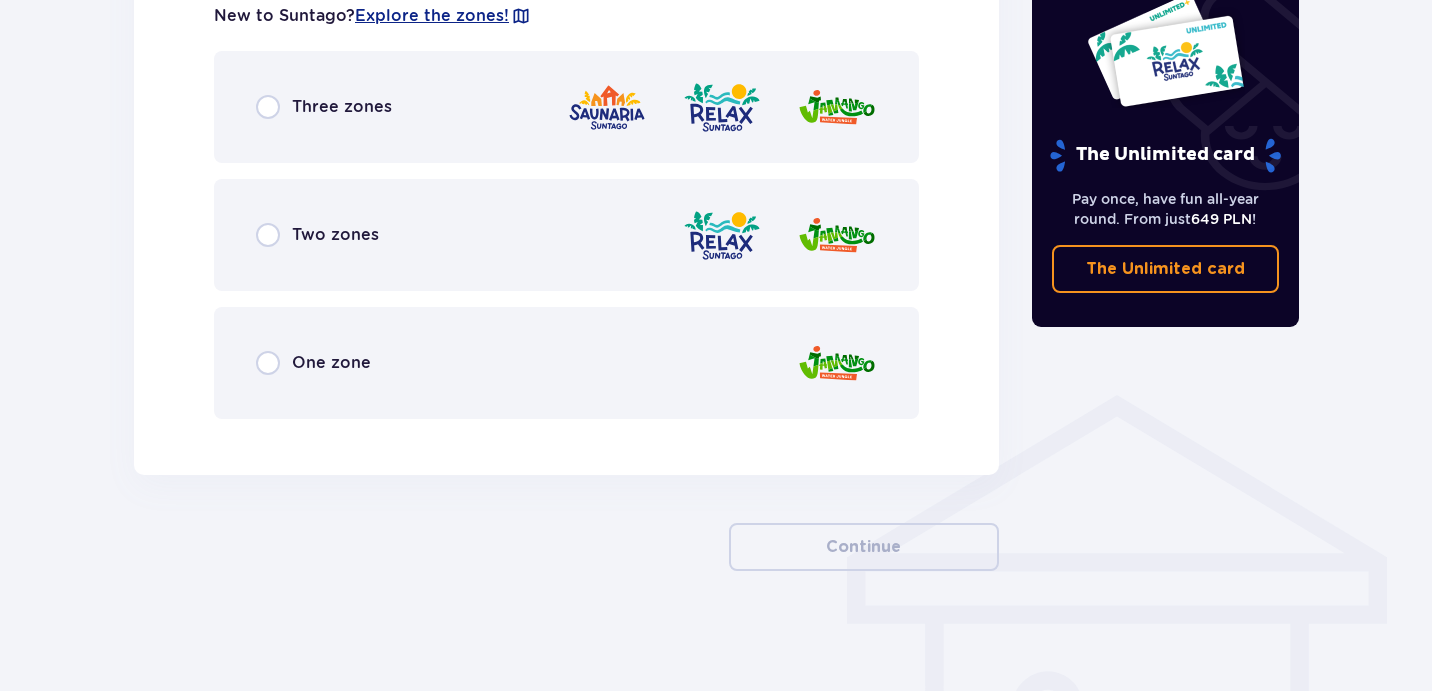click on "Three zones" at bounding box center [566, 107] 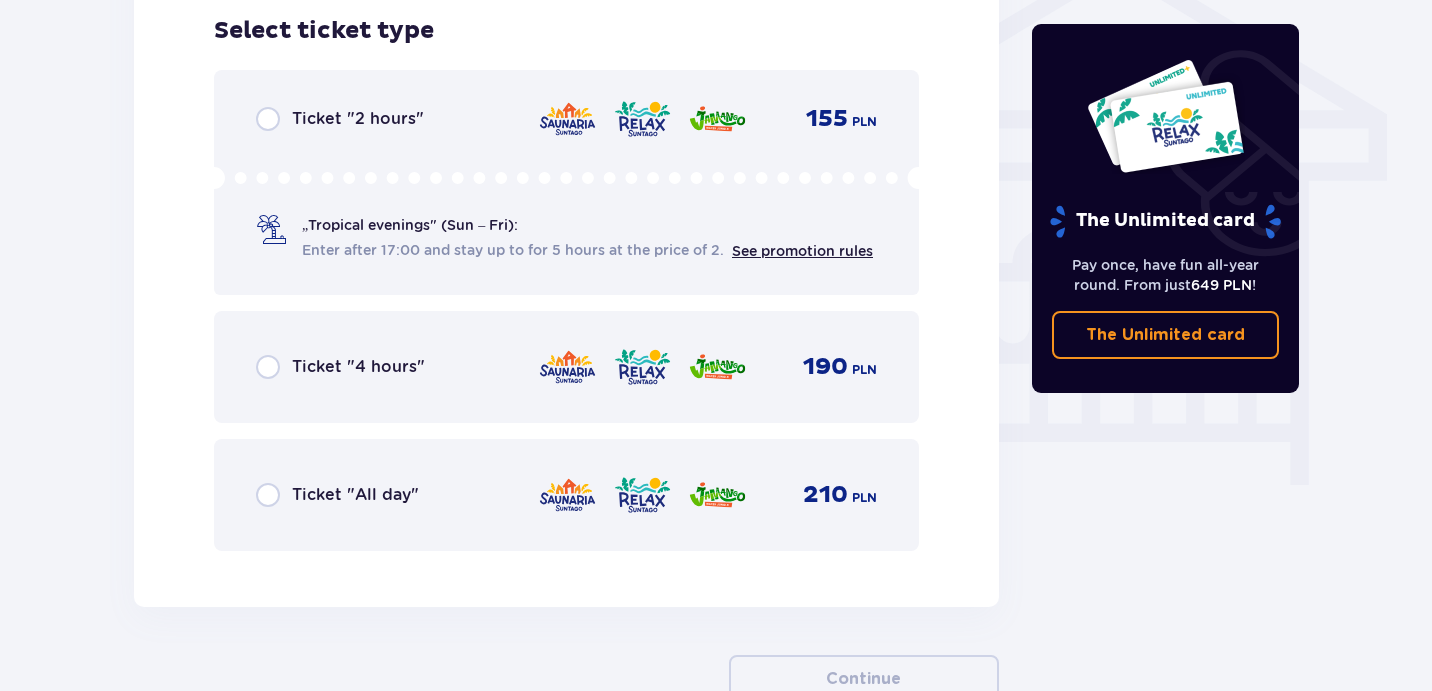 scroll, scrollTop: 1804, scrollLeft: 0, axis: vertical 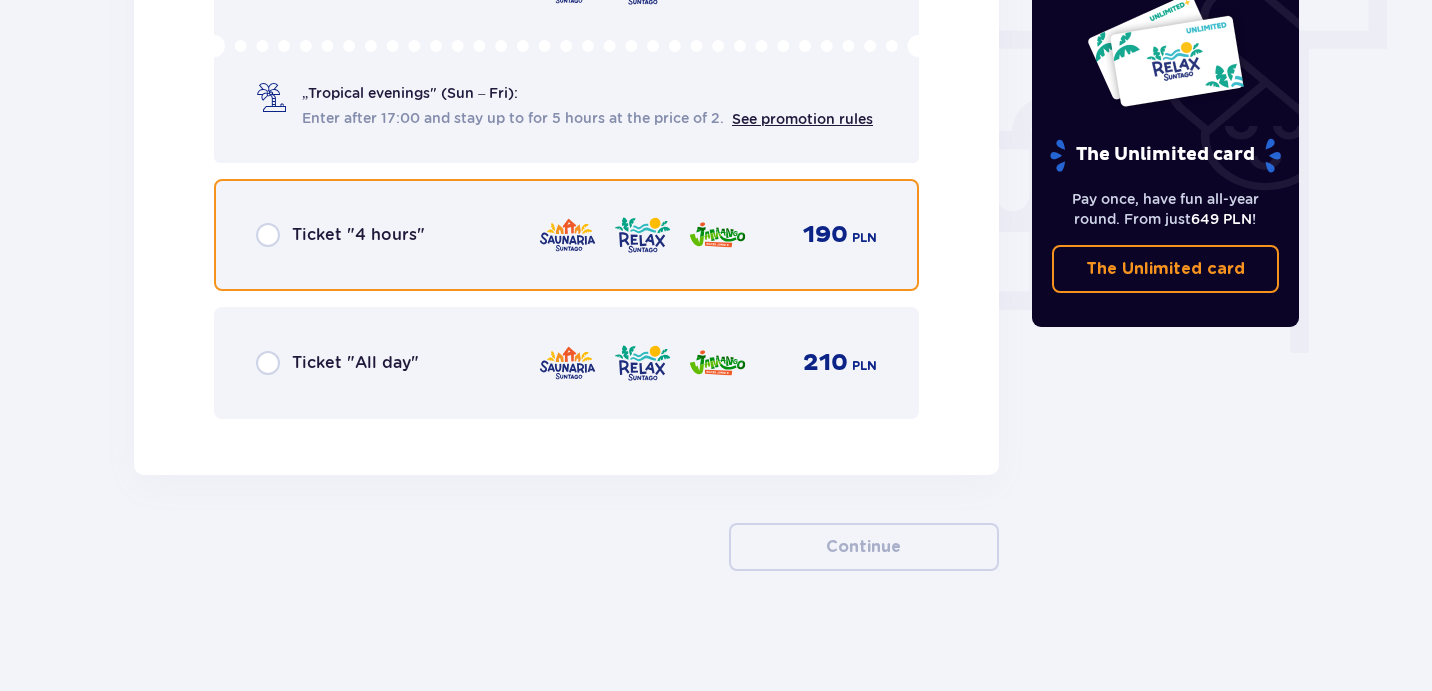 click at bounding box center [268, 235] 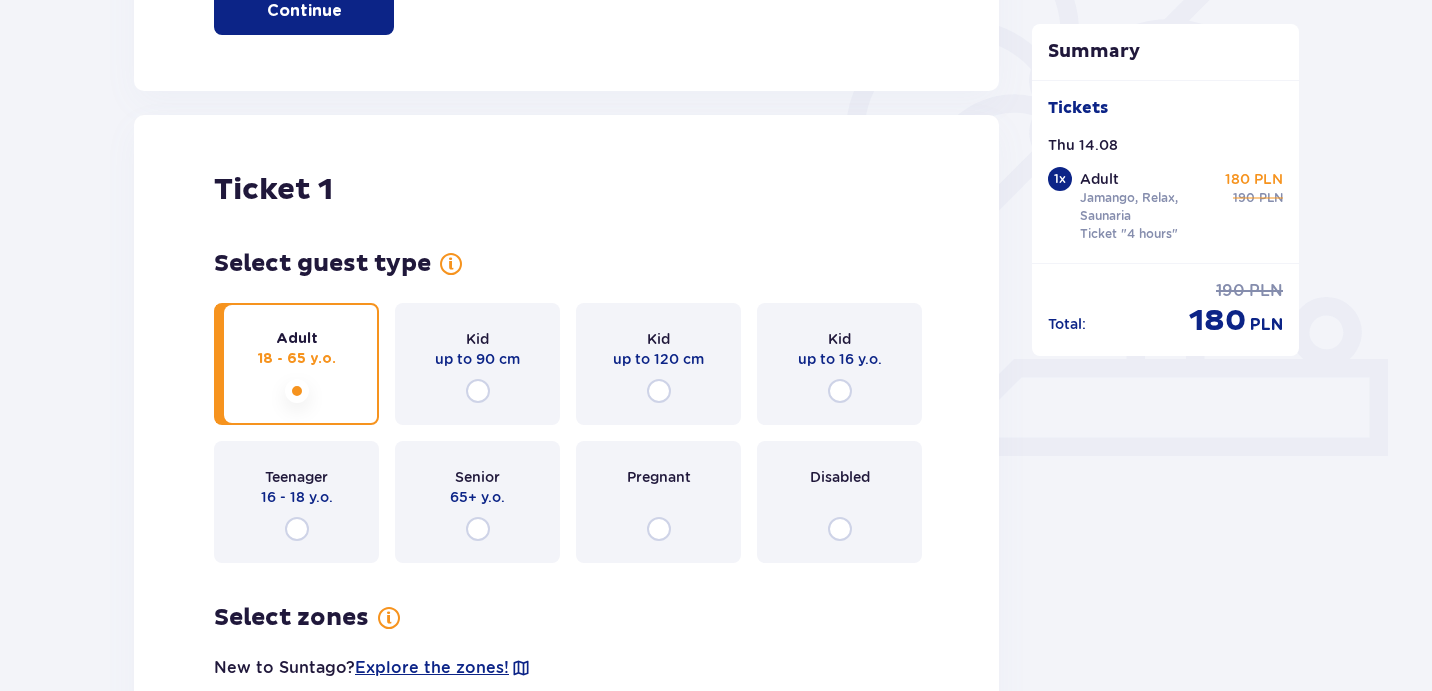 scroll, scrollTop: 0, scrollLeft: 0, axis: both 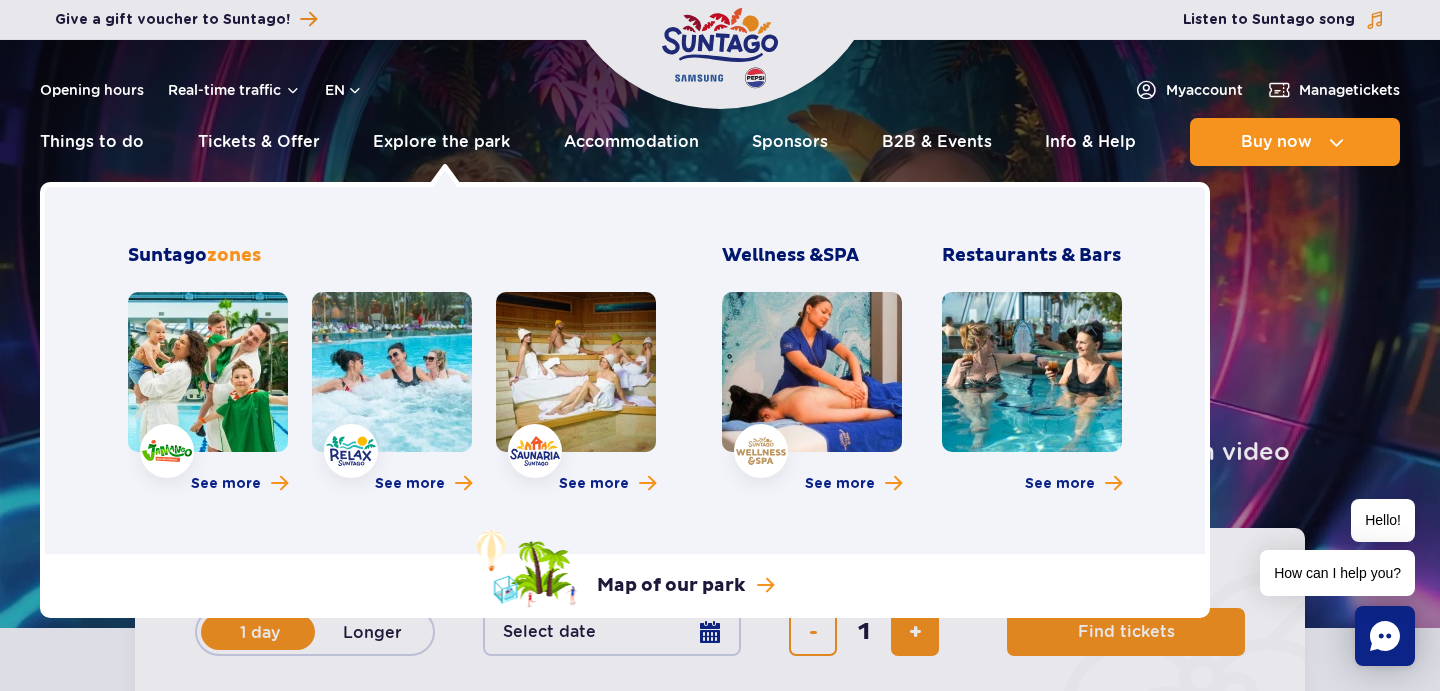 click at bounding box center [208, 372] 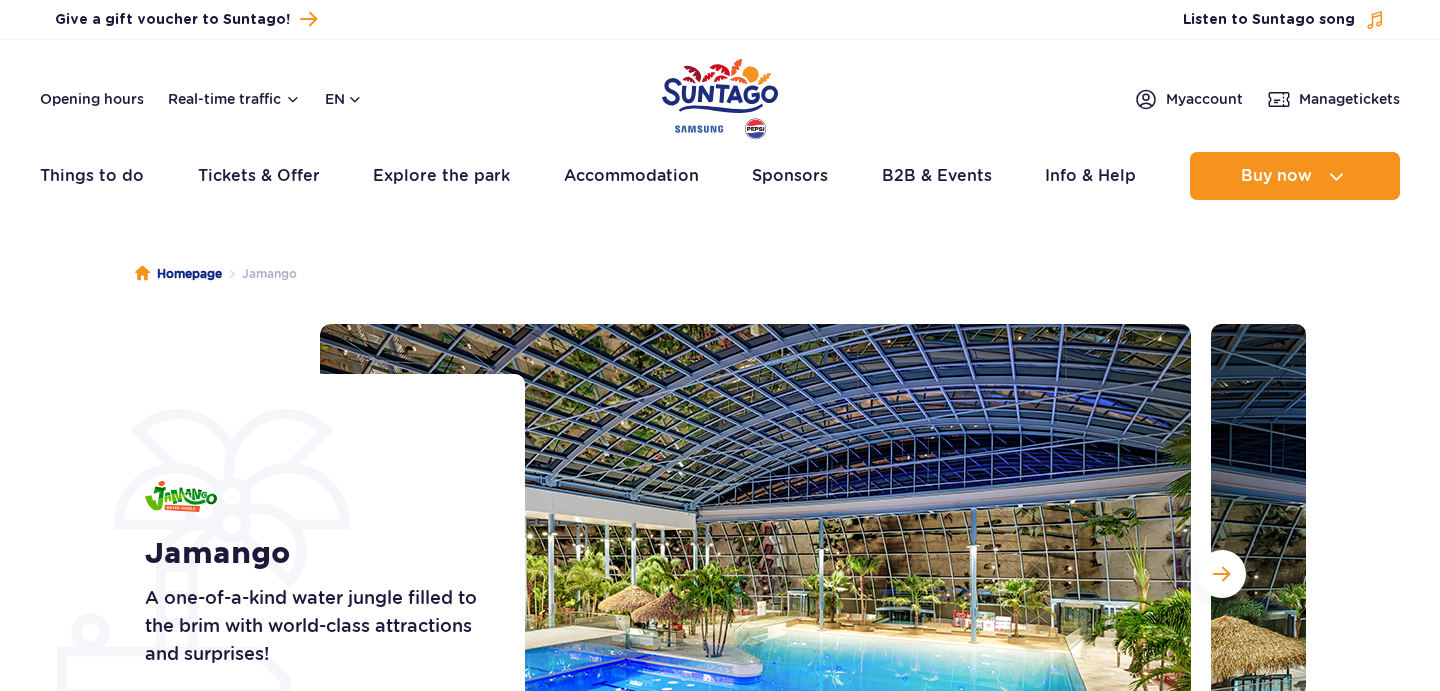 scroll, scrollTop: 0, scrollLeft: 0, axis: both 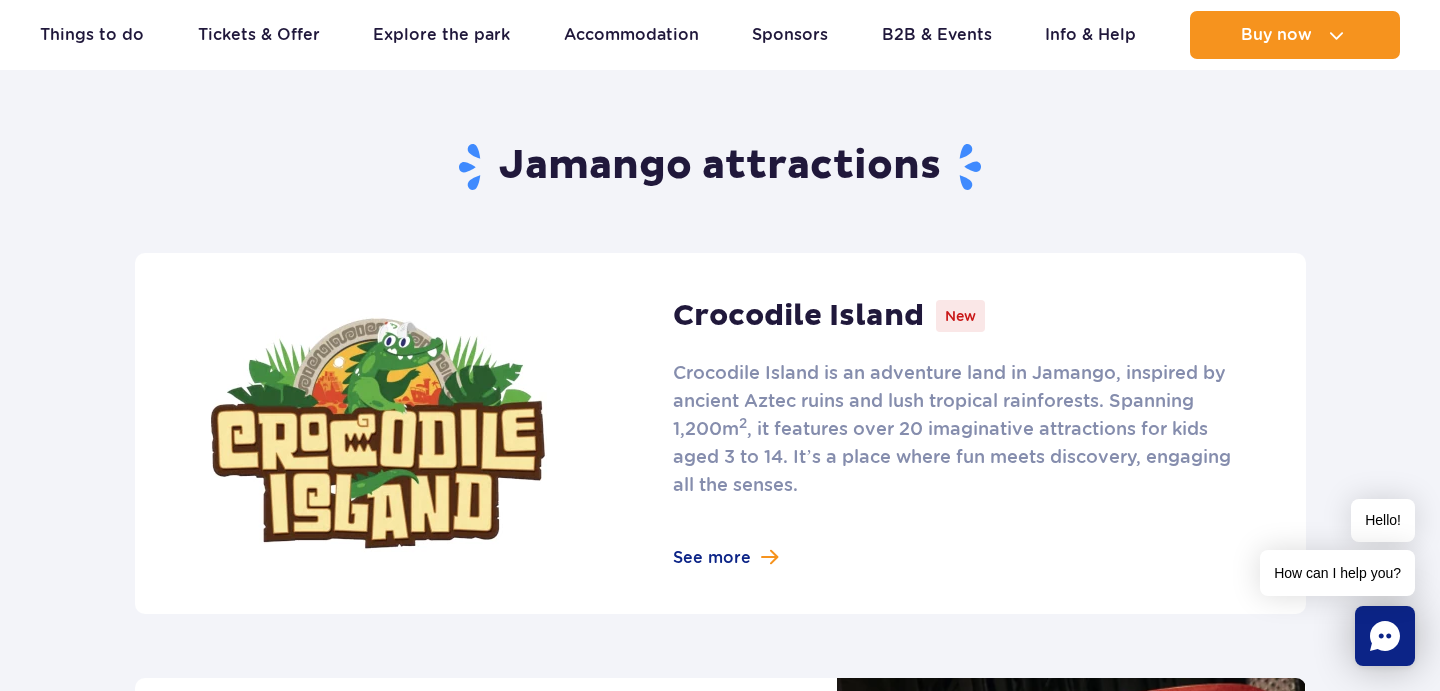 click at bounding box center [720, 433] 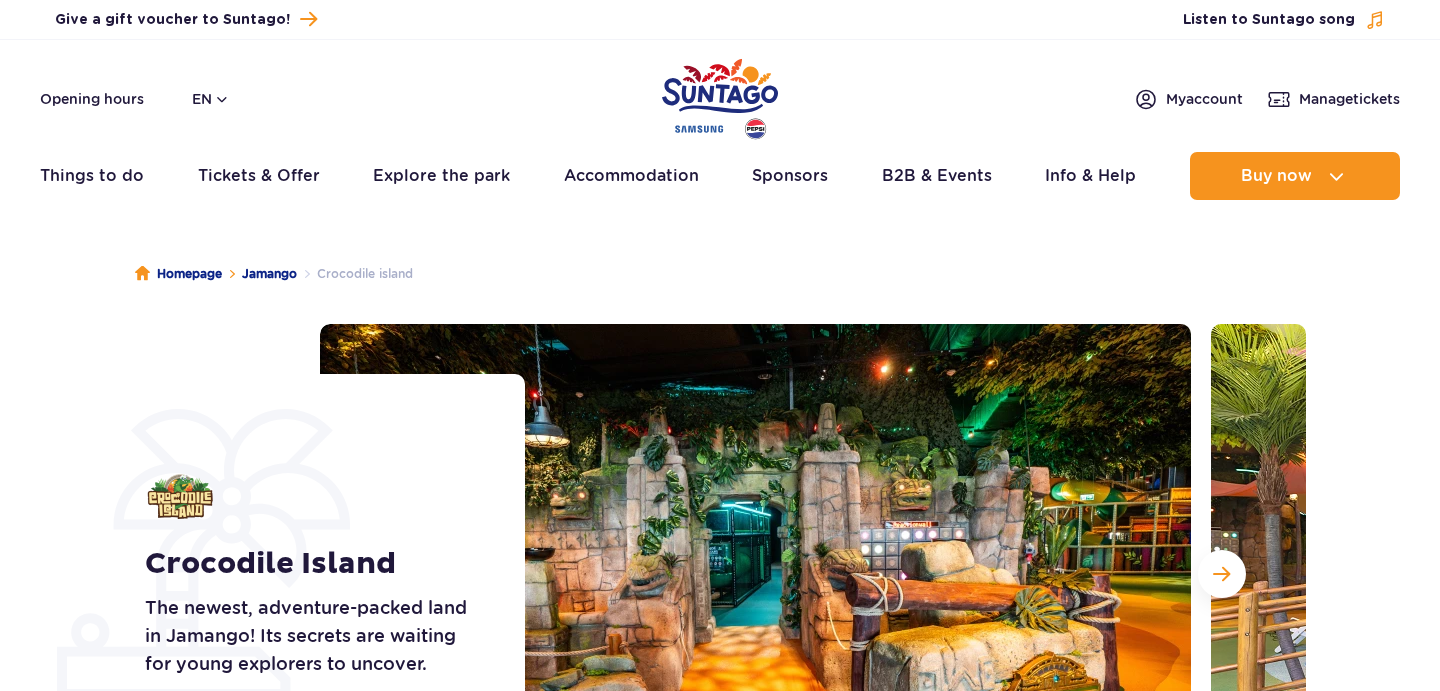 scroll, scrollTop: 0, scrollLeft: 0, axis: both 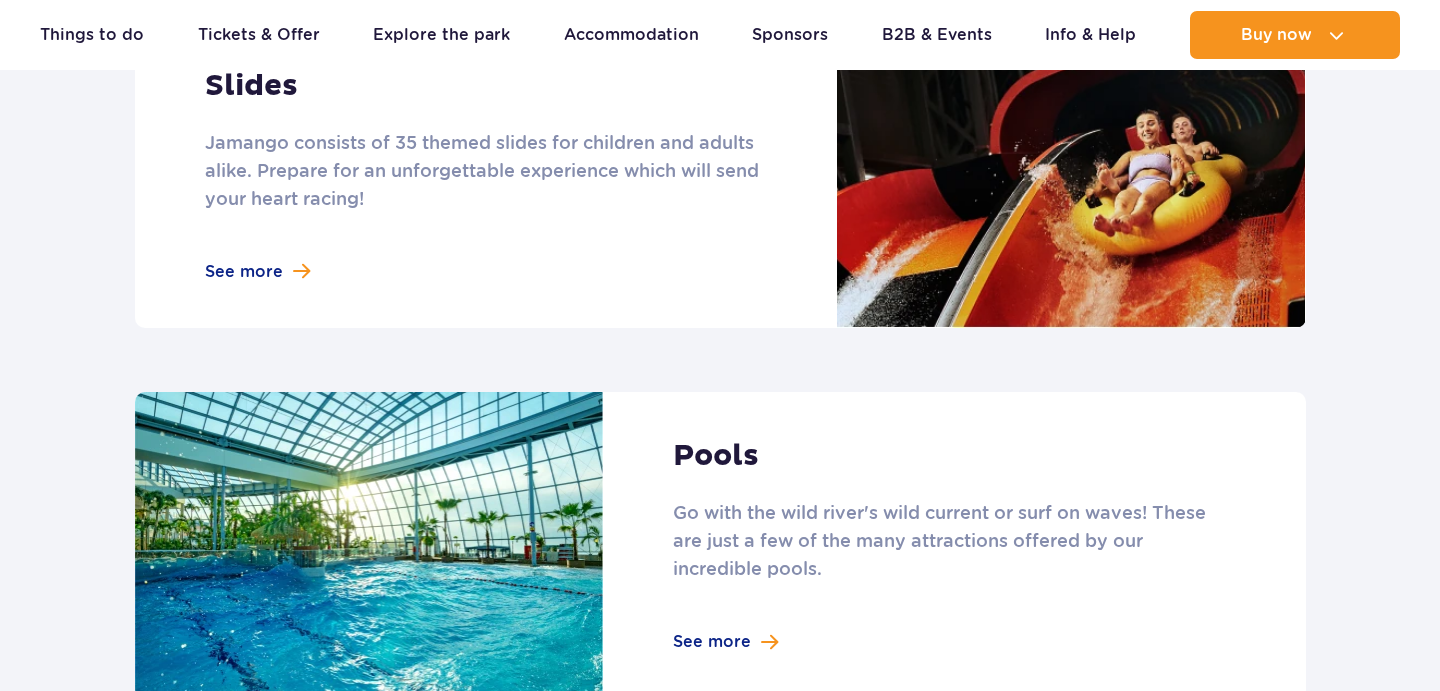 click at bounding box center [720, 175] 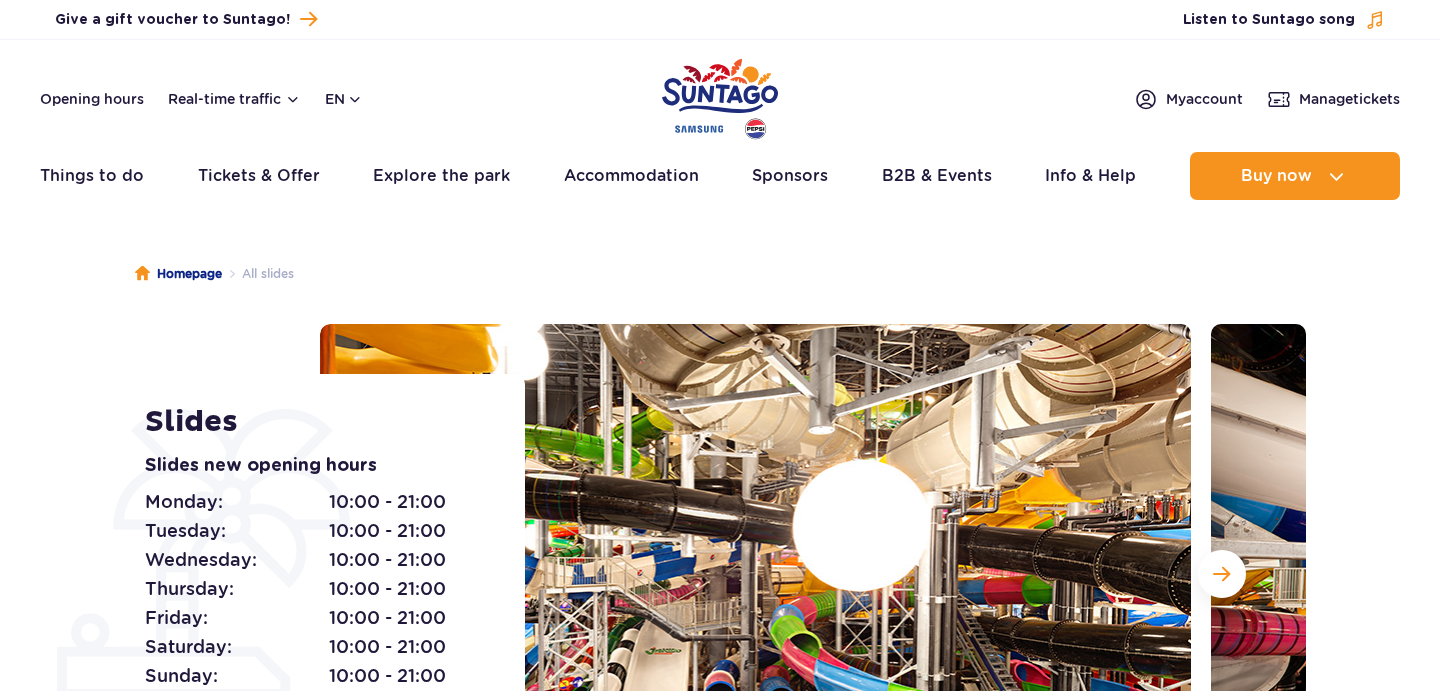 scroll, scrollTop: 0, scrollLeft: 0, axis: both 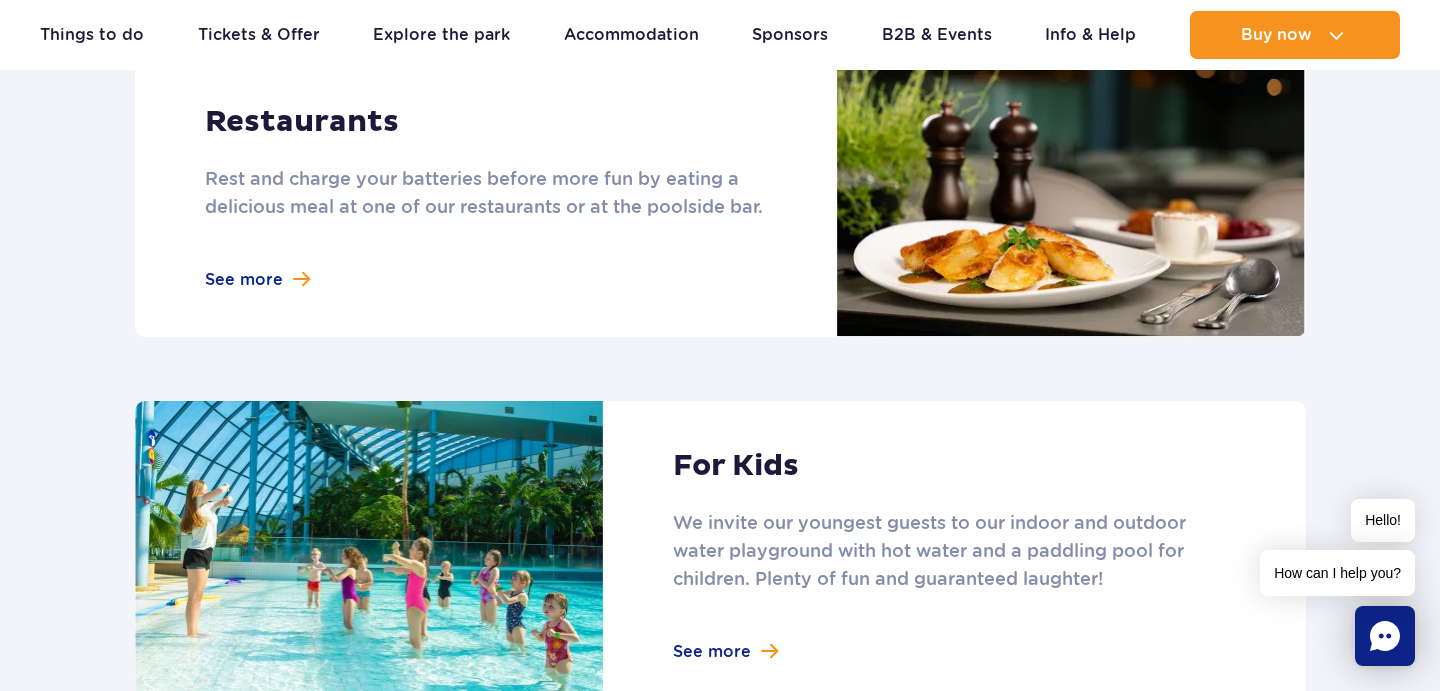 click at bounding box center [720, 198] 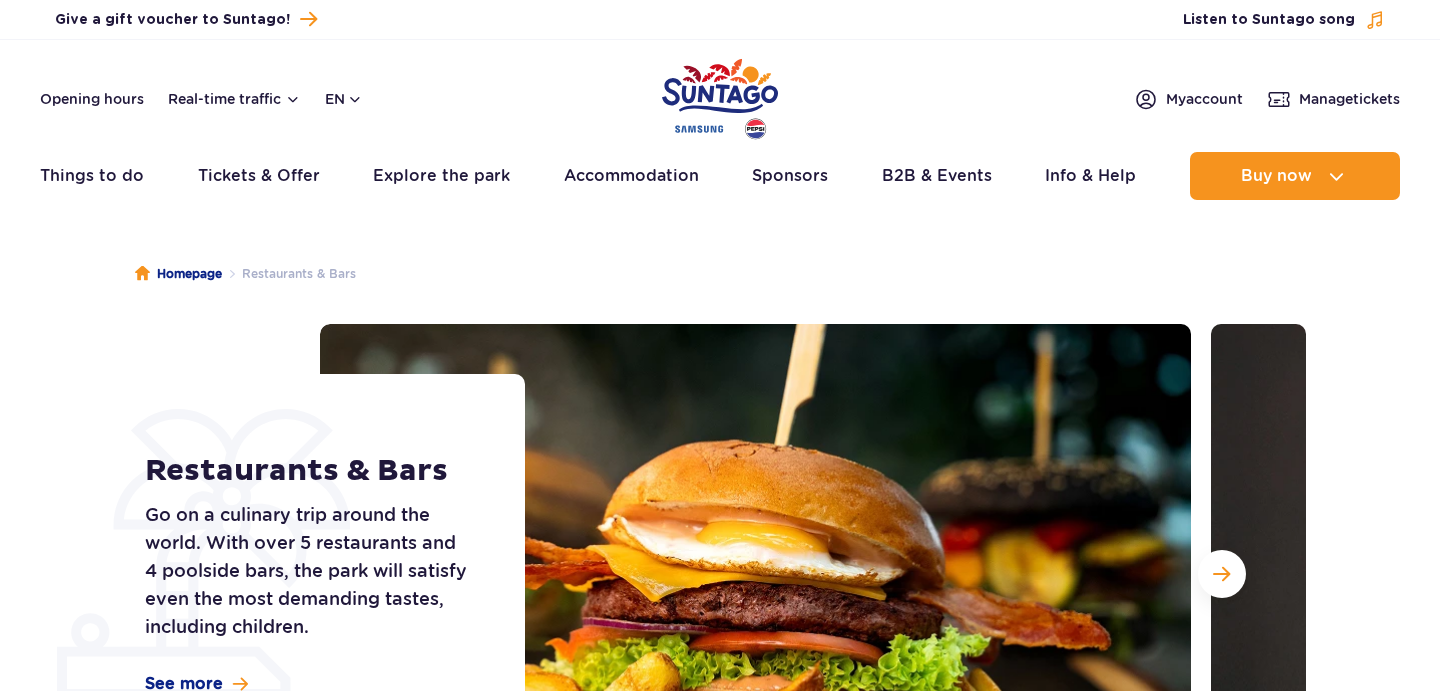 scroll, scrollTop: 0, scrollLeft: 0, axis: both 